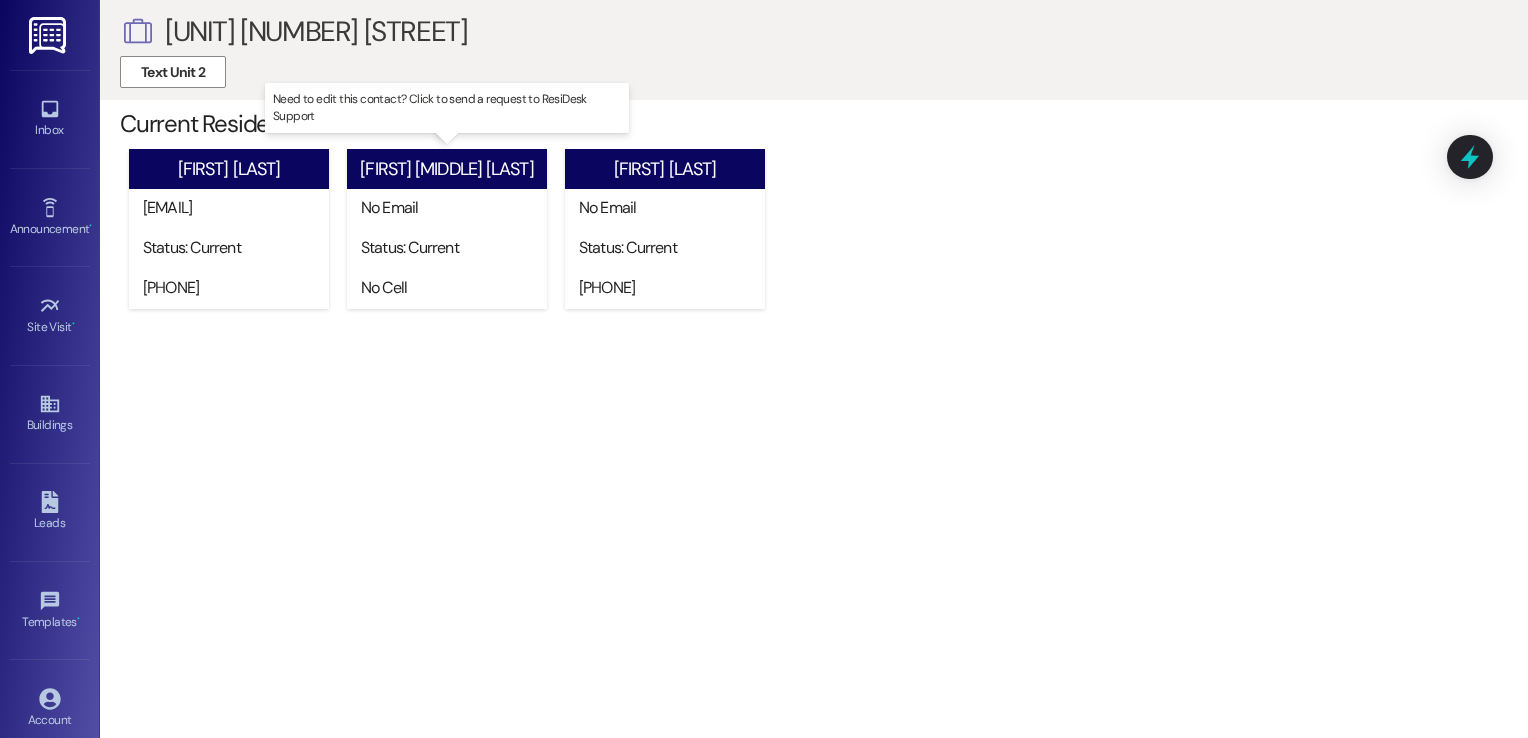 scroll, scrollTop: 0, scrollLeft: 0, axis: both 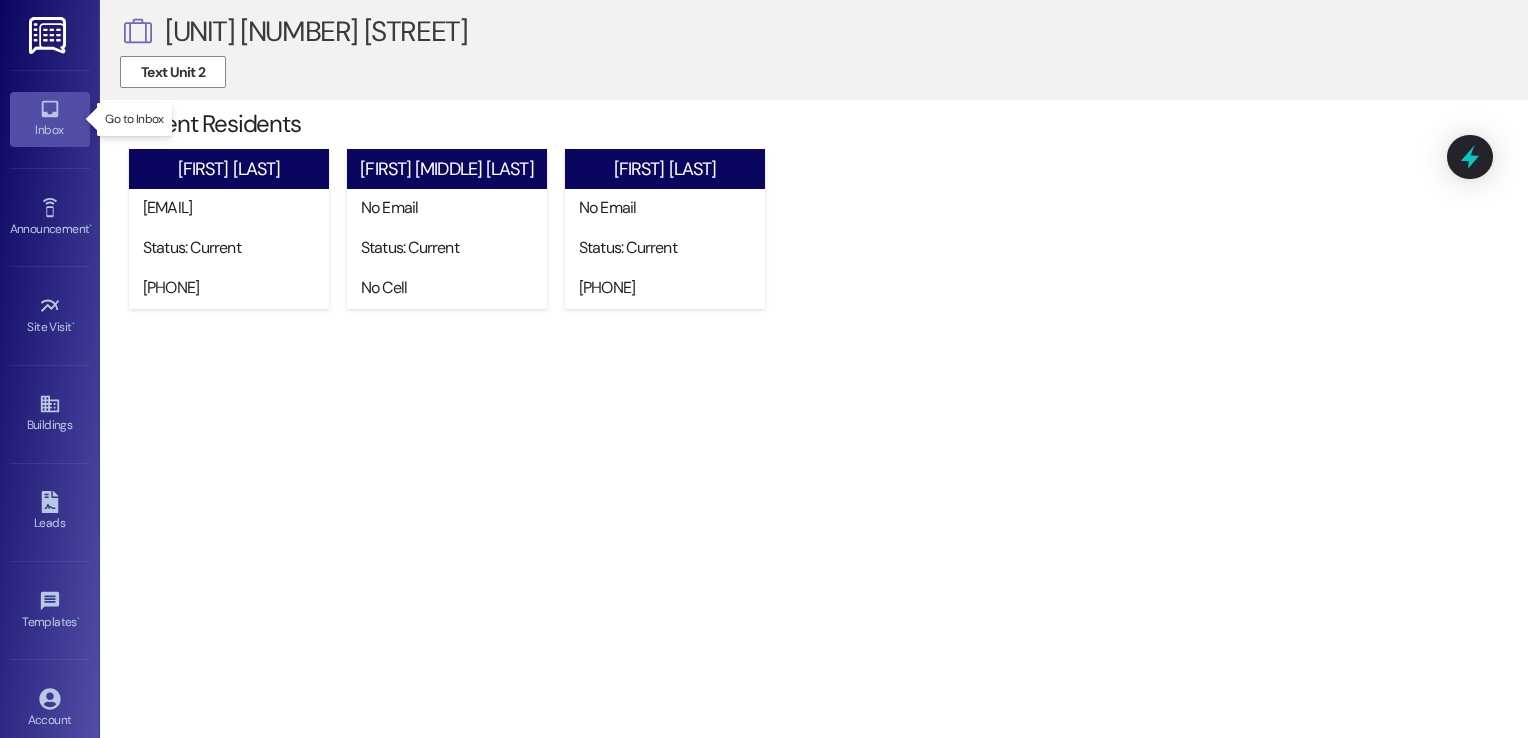 click on "Inbox" at bounding box center [50, 130] 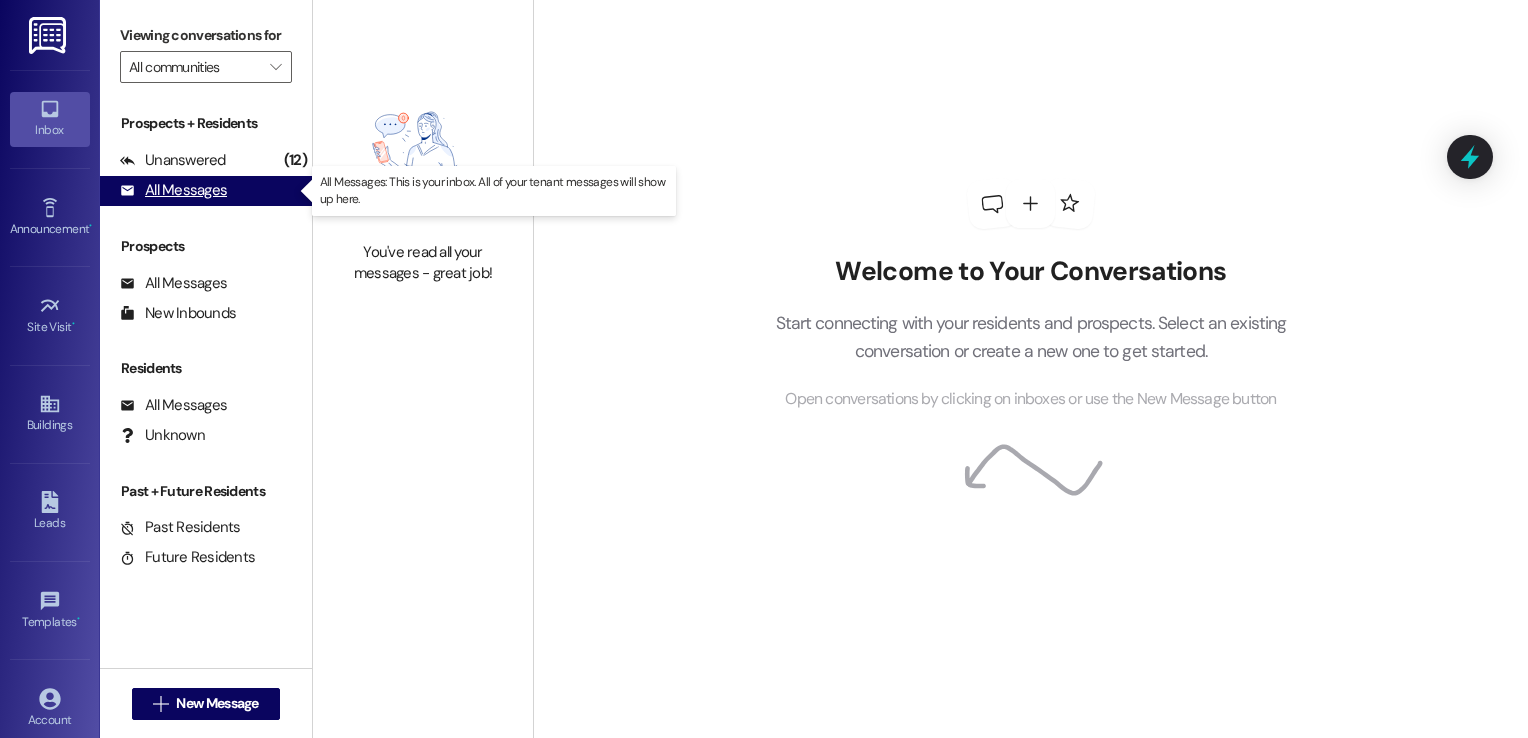 click on "All Messages" at bounding box center [173, 190] 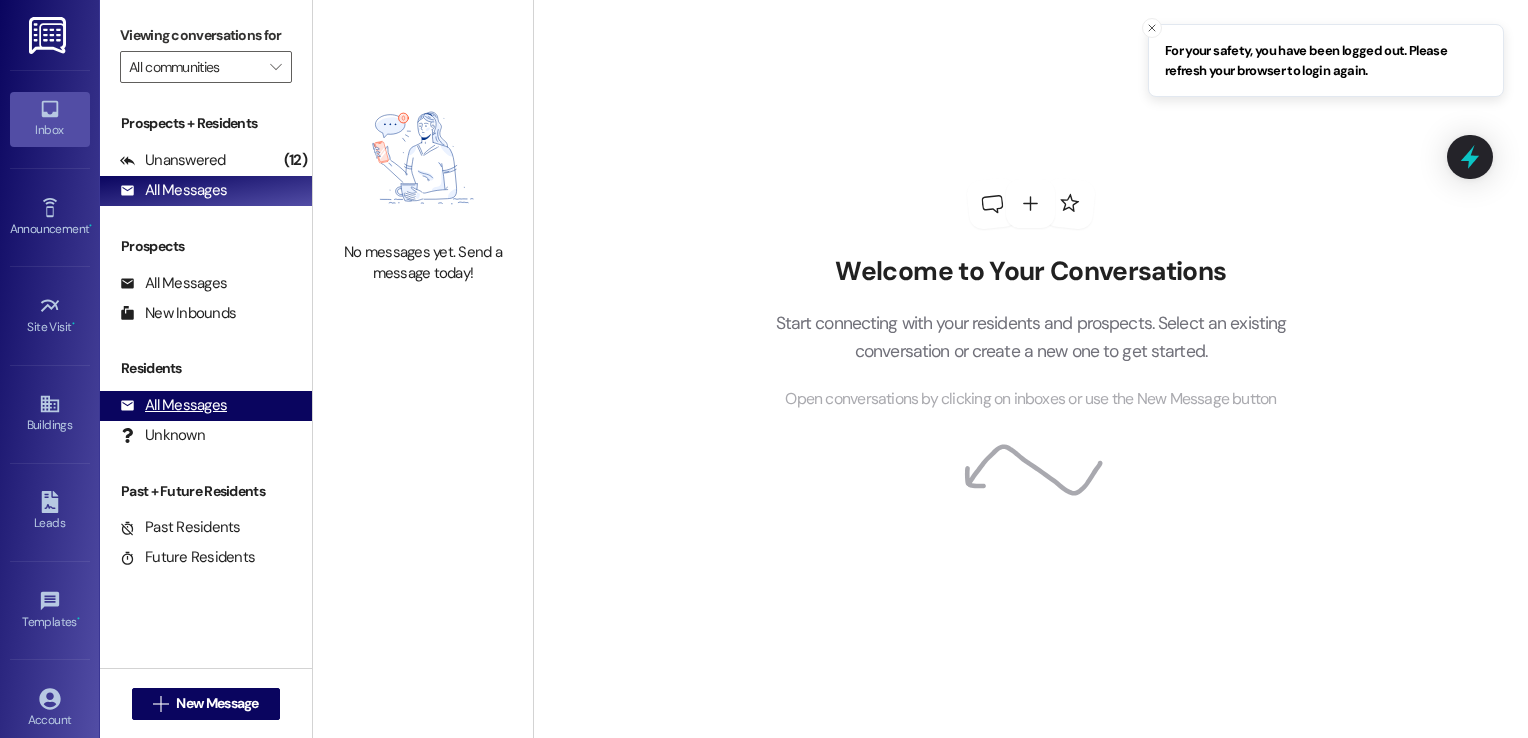 click on "All Messages" at bounding box center (173, 405) 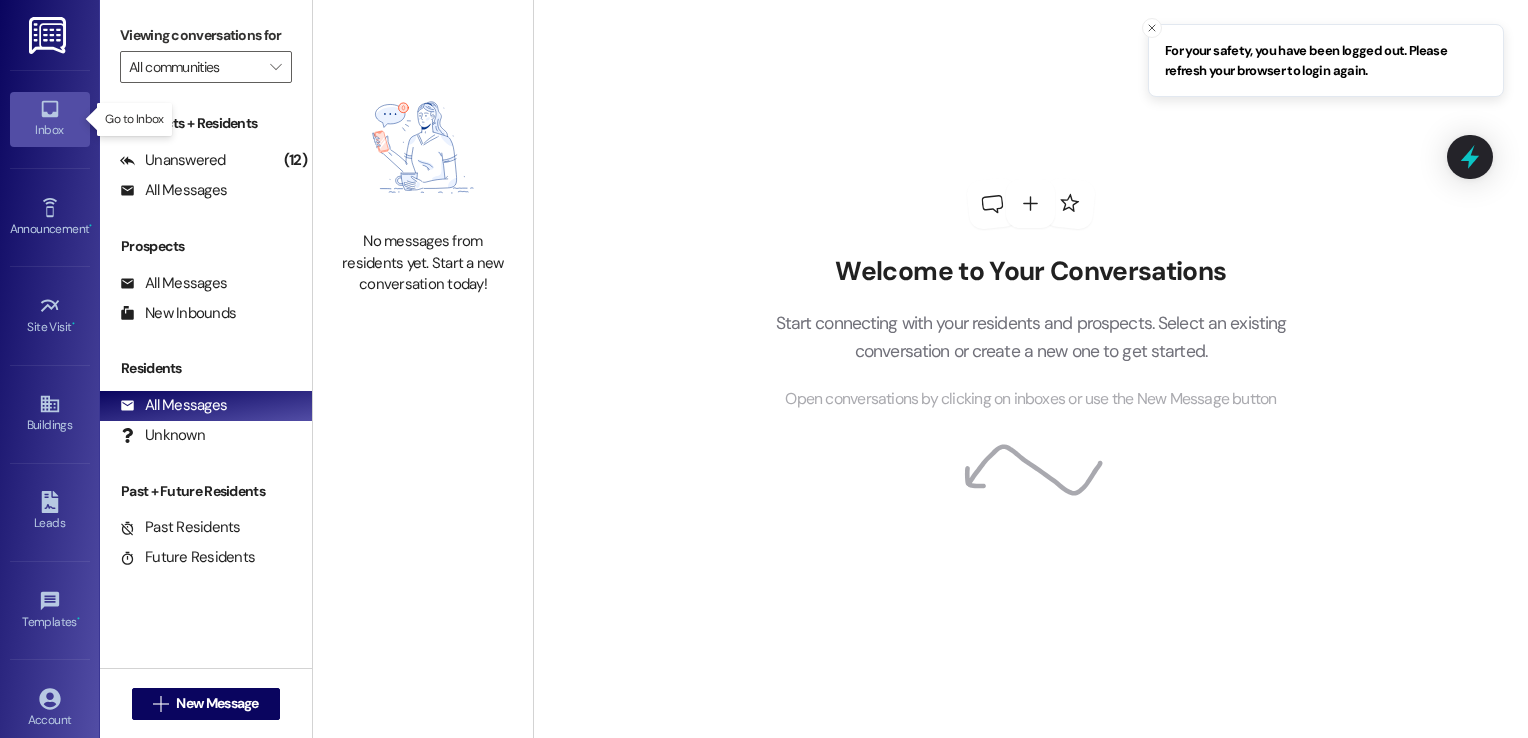 click 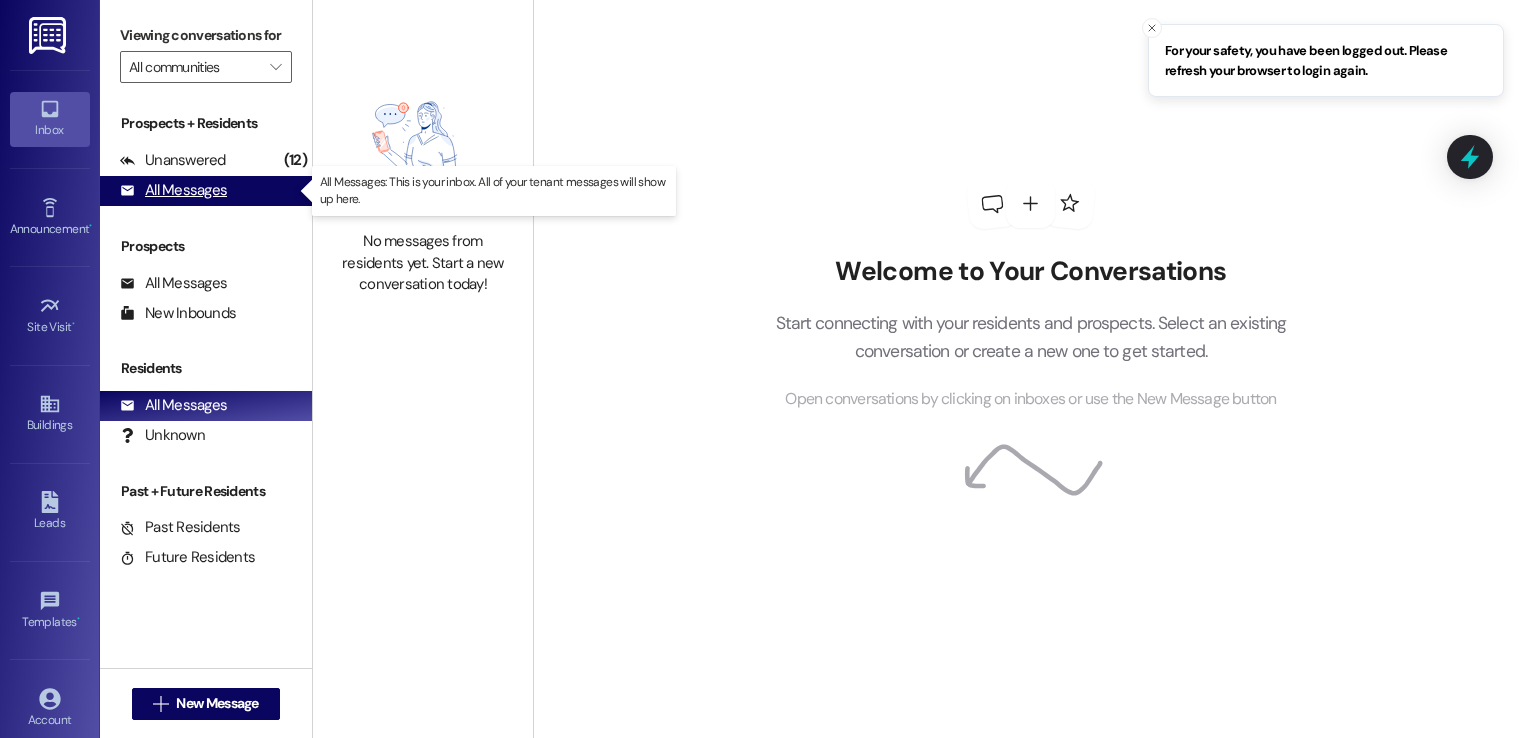 click on "All Messages" at bounding box center [173, 190] 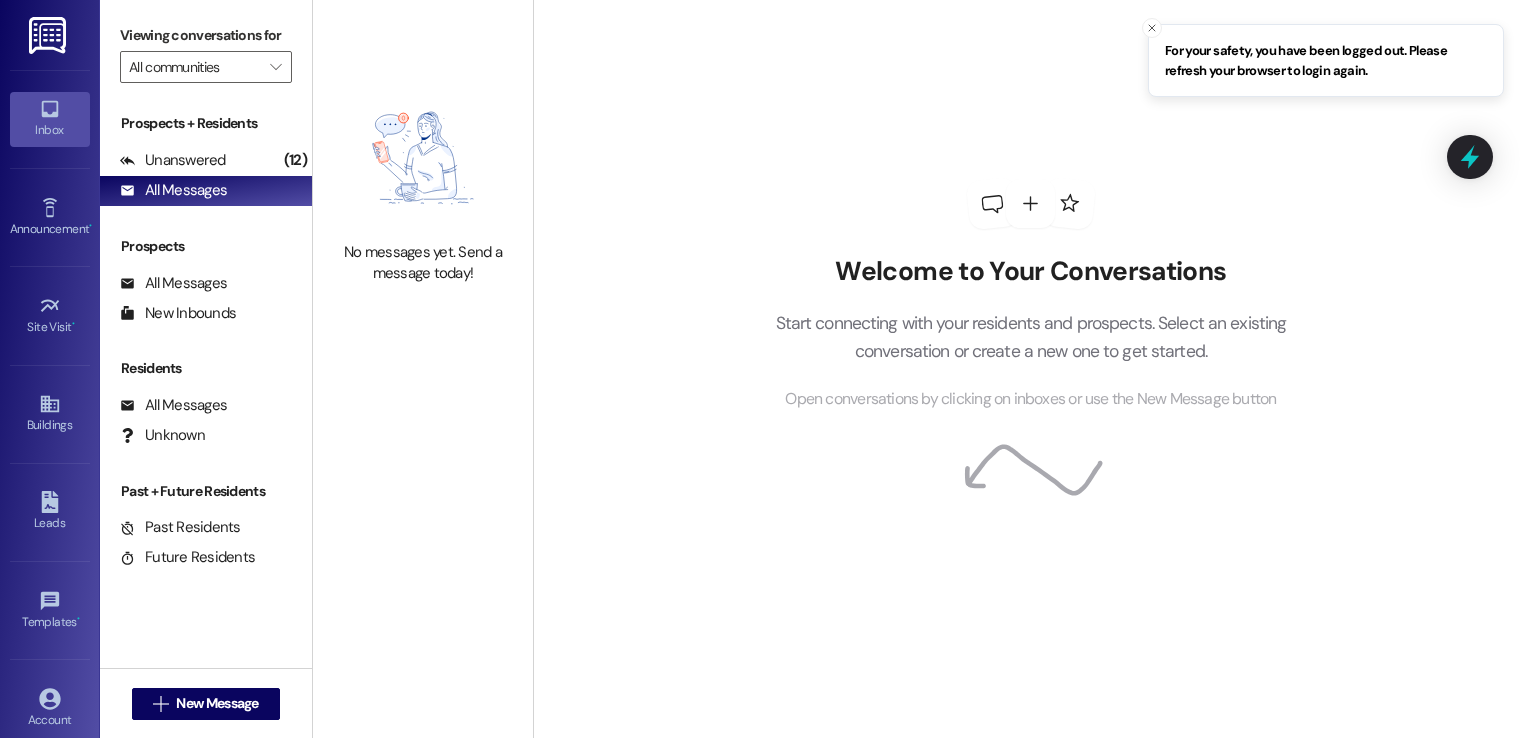 click on "No messages yet. Send a message today!" at bounding box center [423, 263] 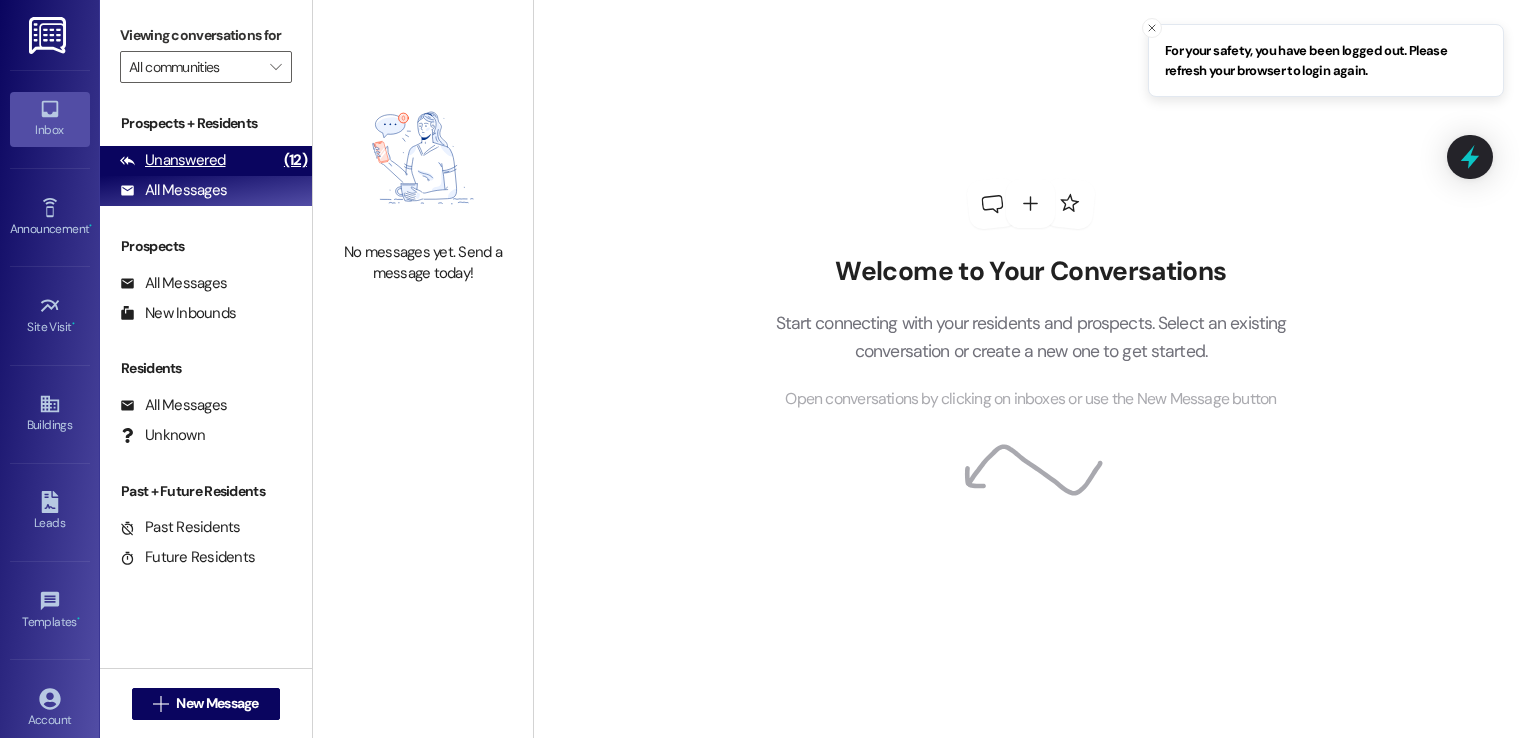 click on "Unanswered" at bounding box center [173, 160] 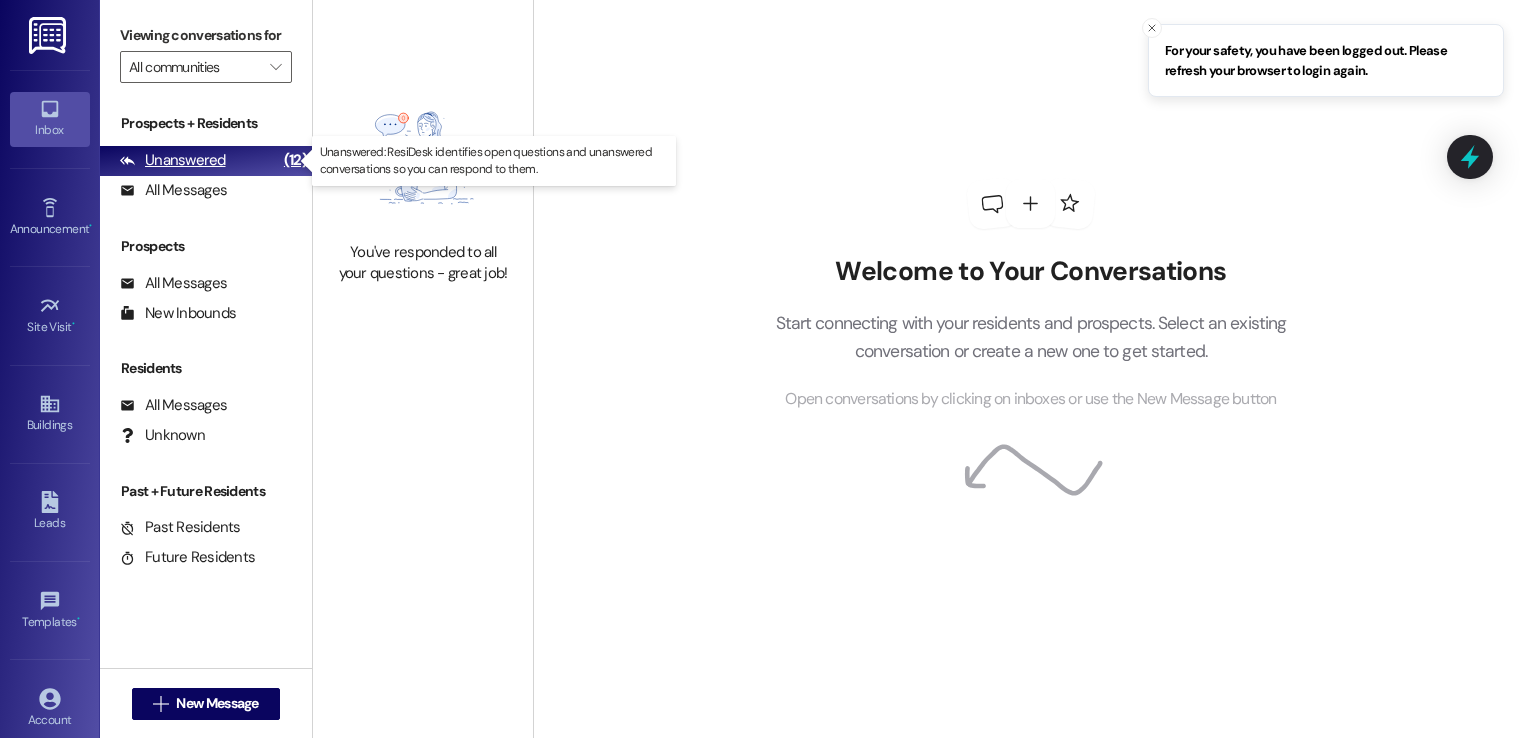 click on "Unanswered" at bounding box center (173, 160) 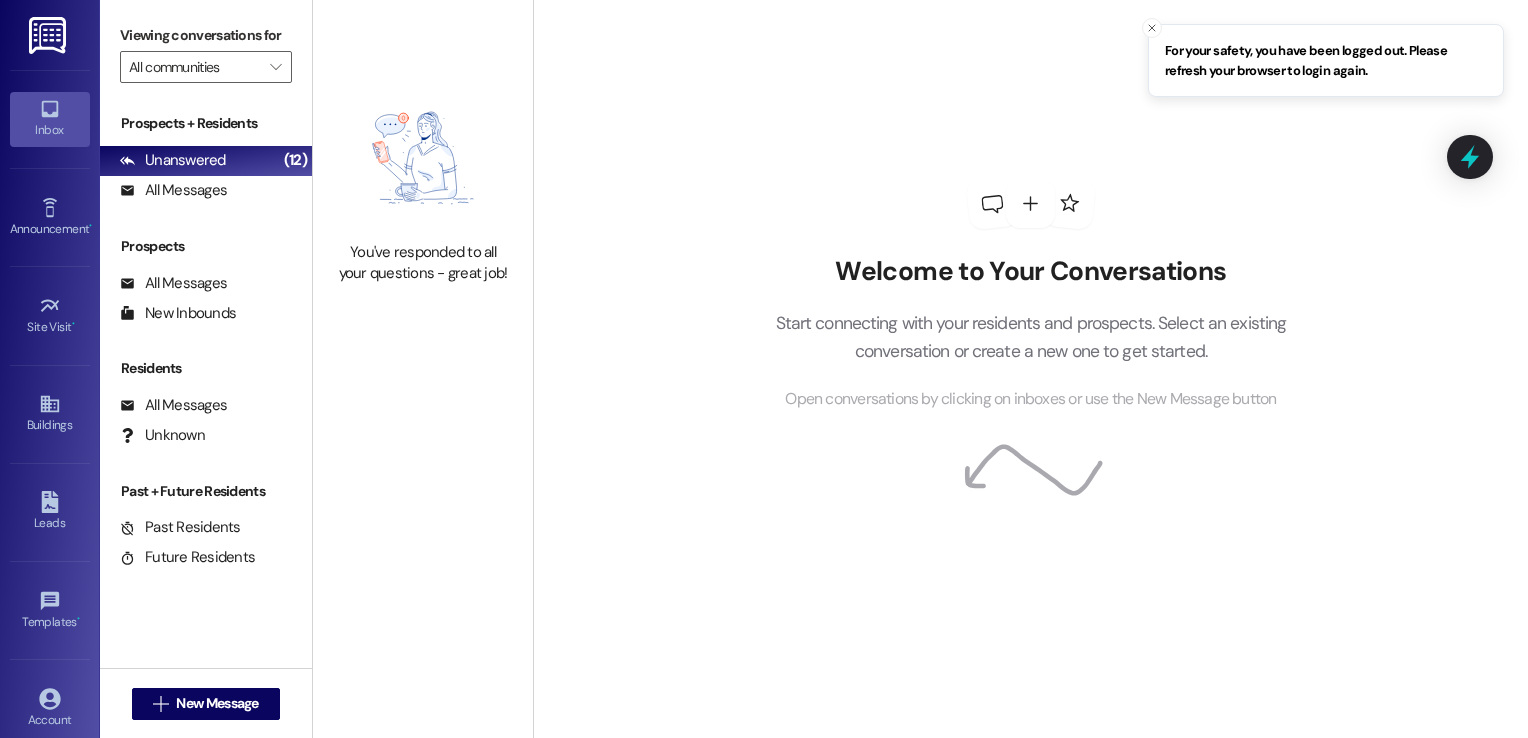 click at bounding box center (49, 35) 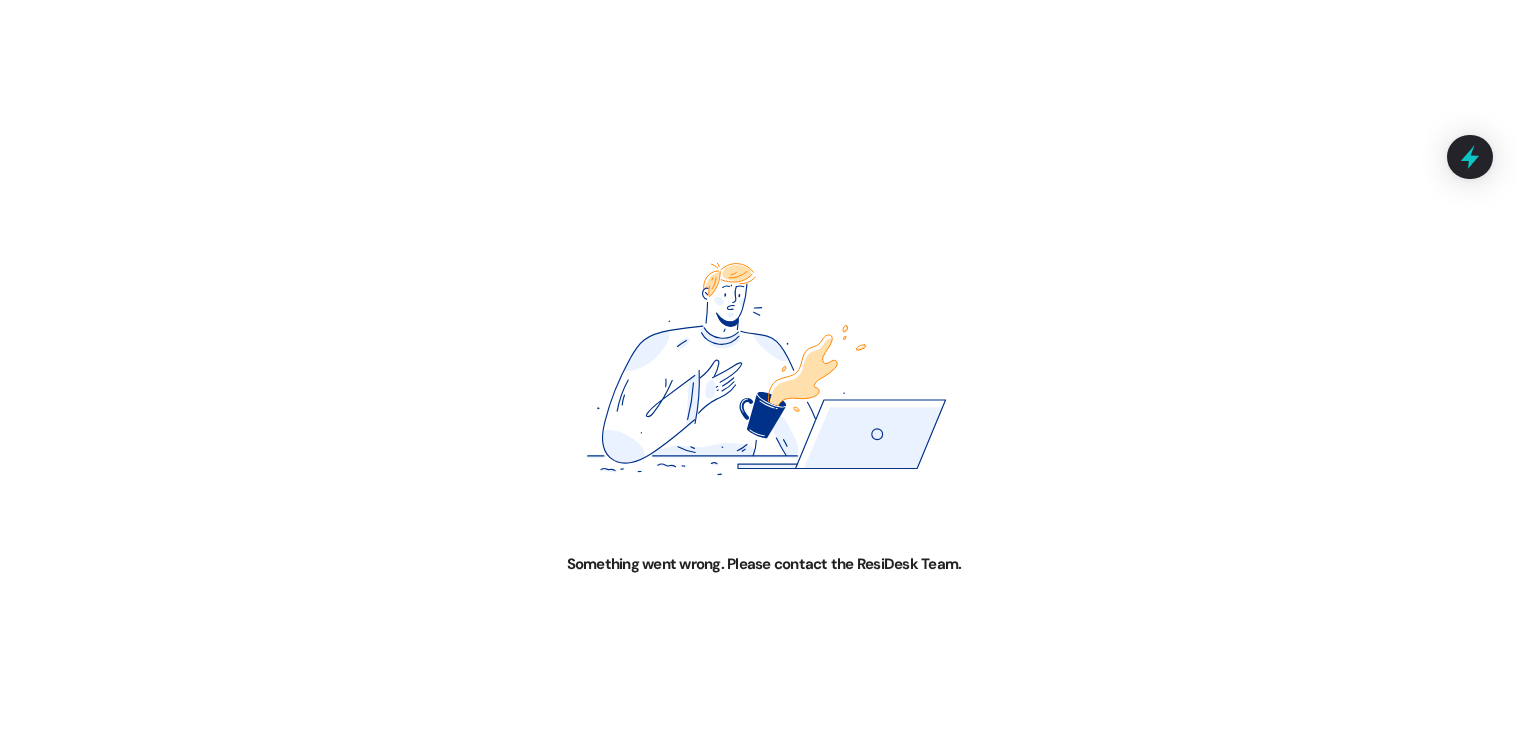 click on "Something went wrong. Please contact the ResiDesk Team." at bounding box center (764, 564) 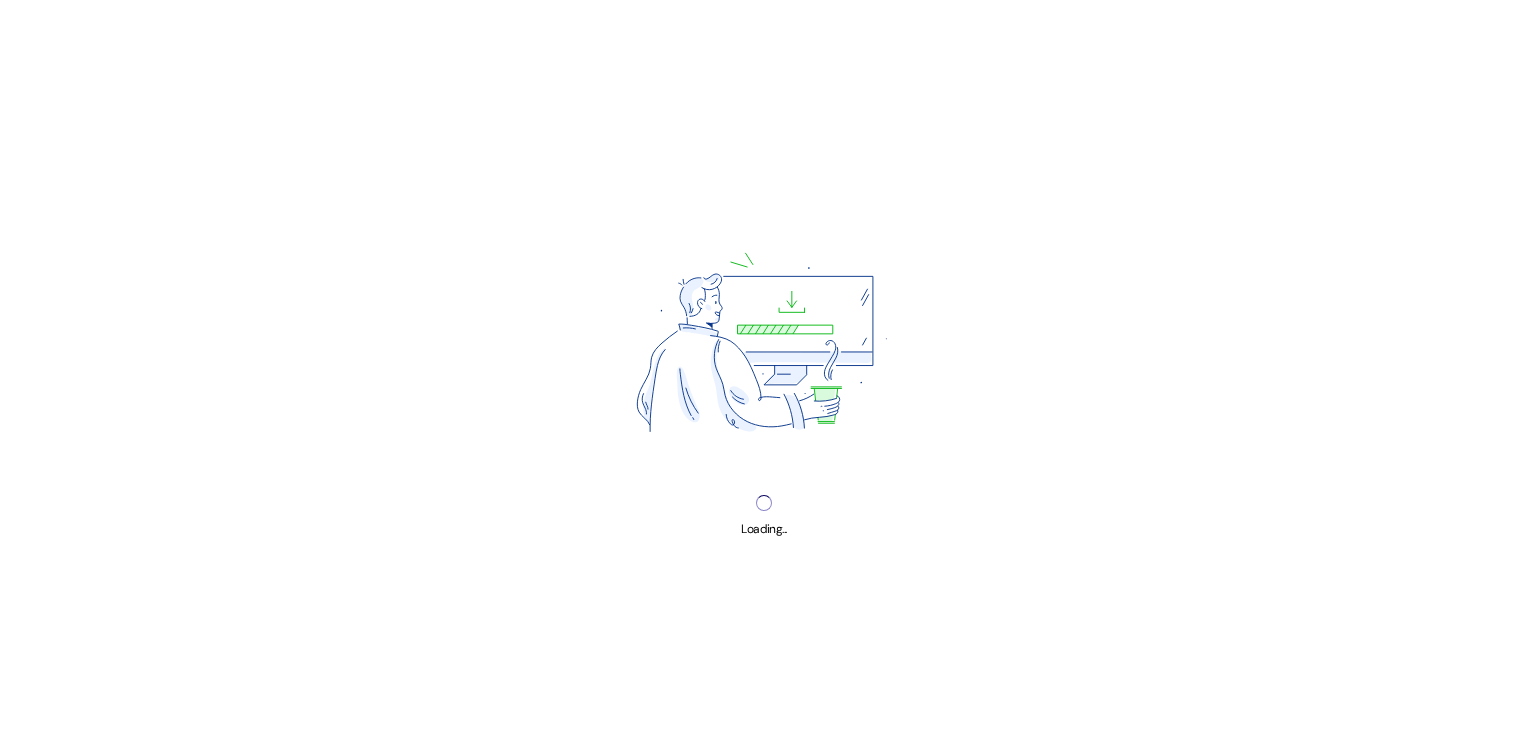 scroll, scrollTop: 0, scrollLeft: 0, axis: both 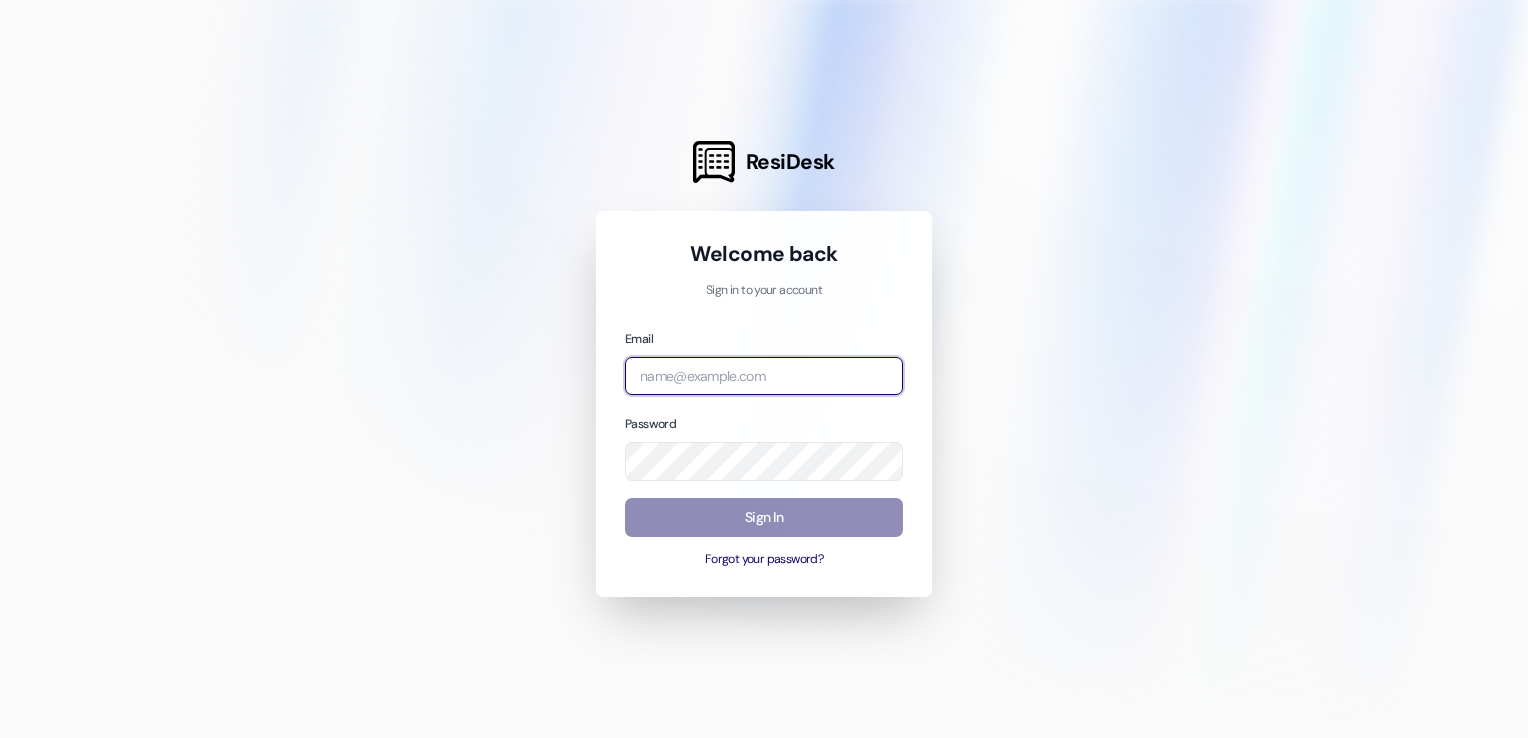 type on "[EMAIL]" 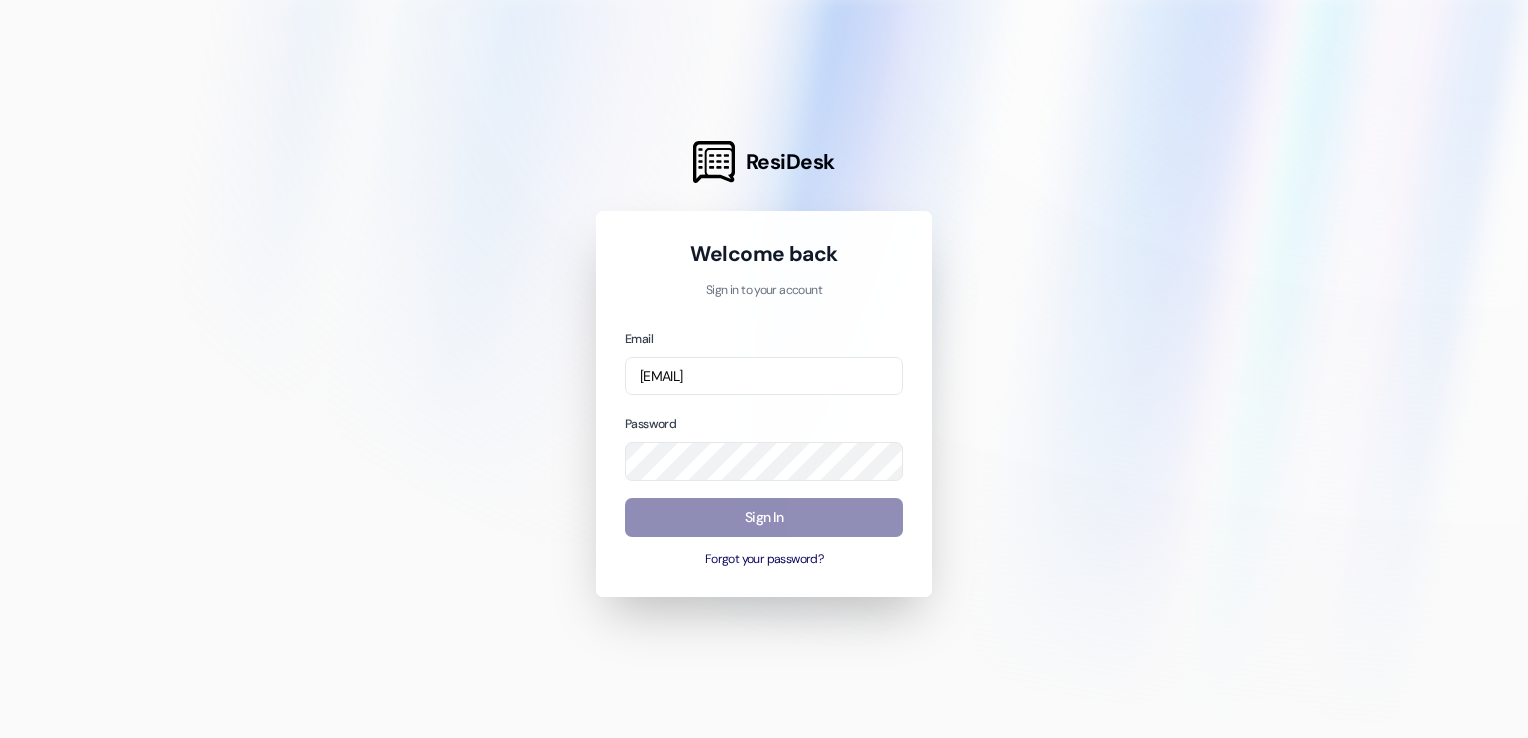 drag, startPoint x: 764, startPoint y: 509, endPoint x: 760, endPoint y: 526, distance: 17.464249 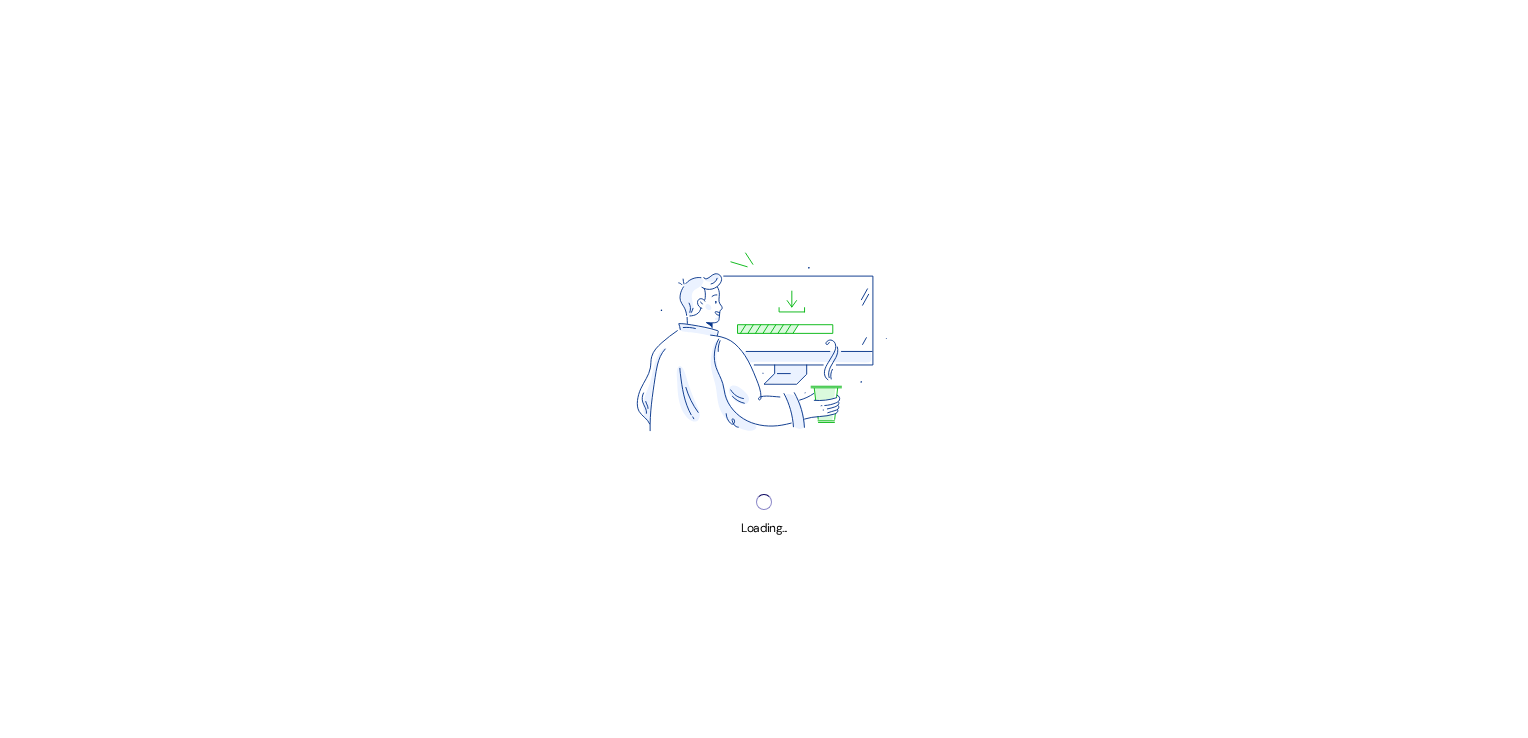 scroll, scrollTop: 0, scrollLeft: 0, axis: both 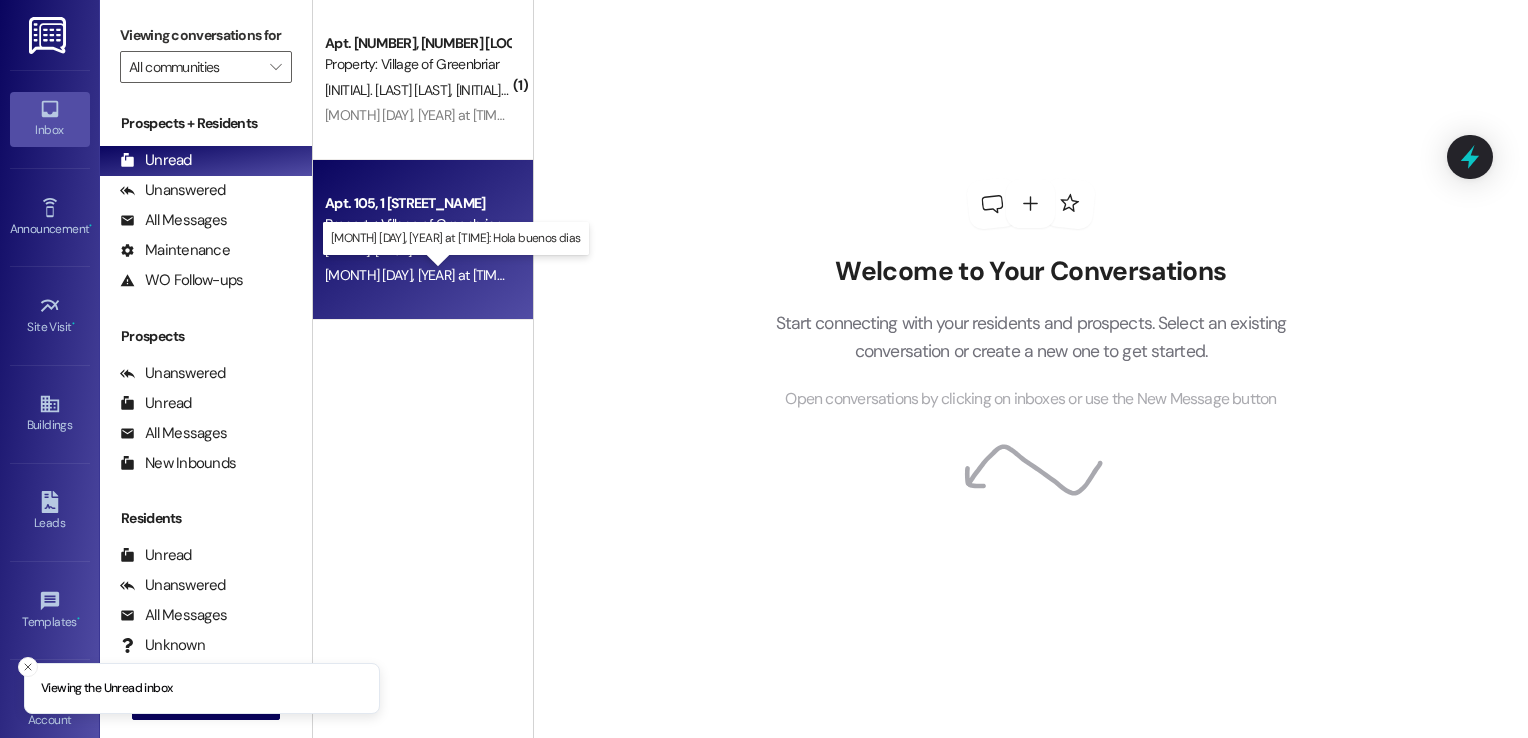 click on "[MONTH] [DAY], [YEAR] at [TIME]: Hola buenos dias [MONTH] [DAY], [YEAR] at [TIME]: Hola buenos dias" at bounding box center [469, 275] 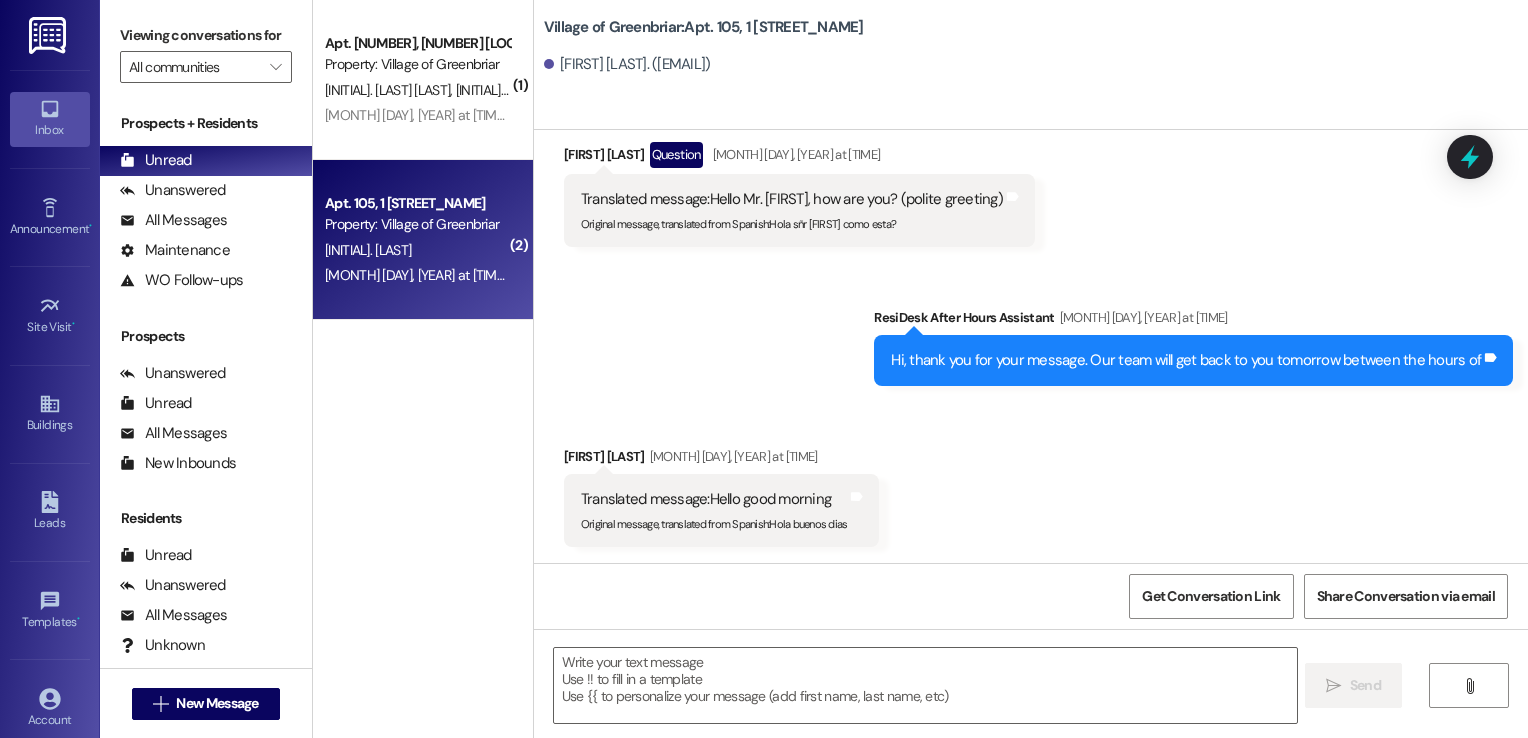 scroll, scrollTop: 19926, scrollLeft: 0, axis: vertical 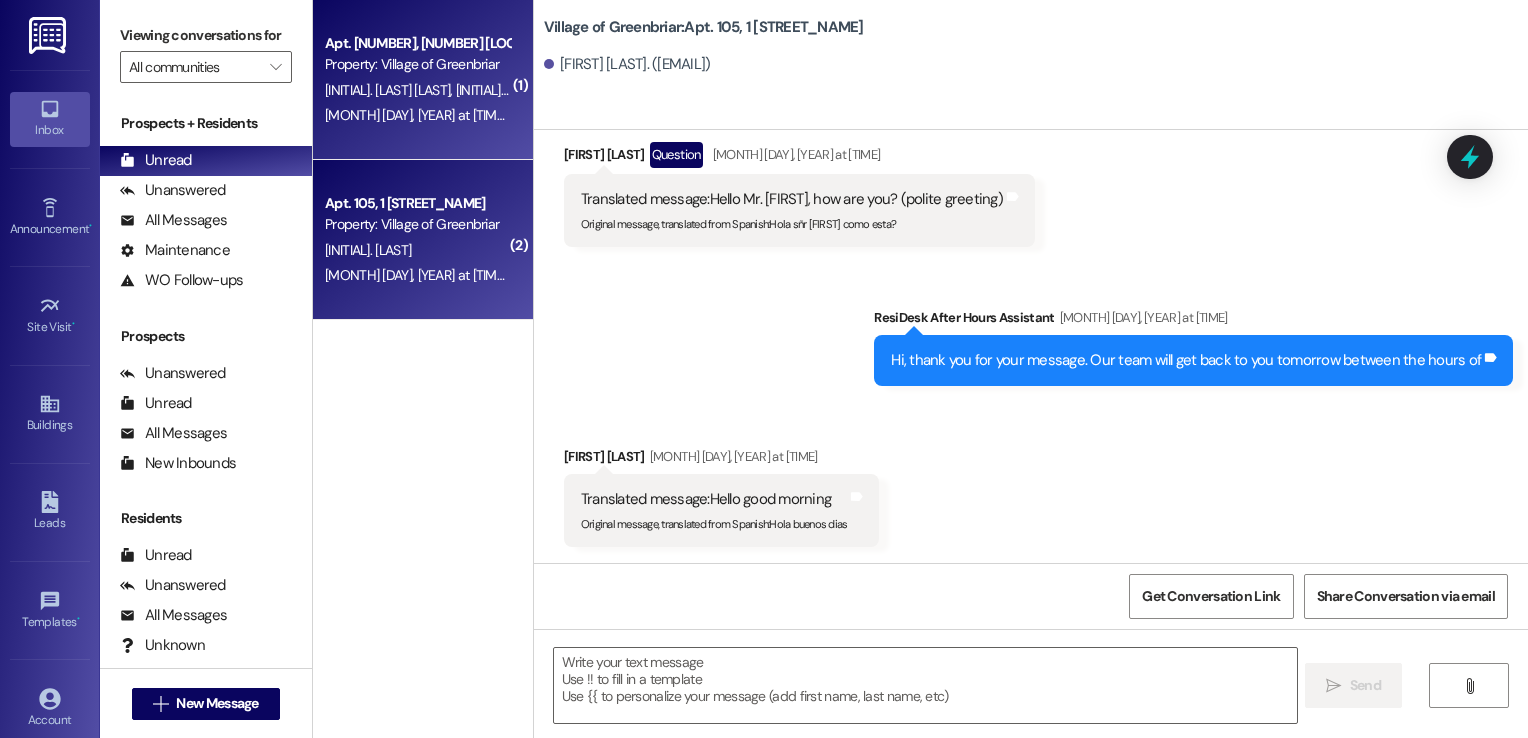 click on "[DATE] at [TIME]: Hi, thank you for your message. Our team will get back to you tomorrow between the hours of [DATE] at [TIME]: Hi, thank you for your message. Our team will get back to you tomorrow between the hours of" at bounding box center [417, 115] 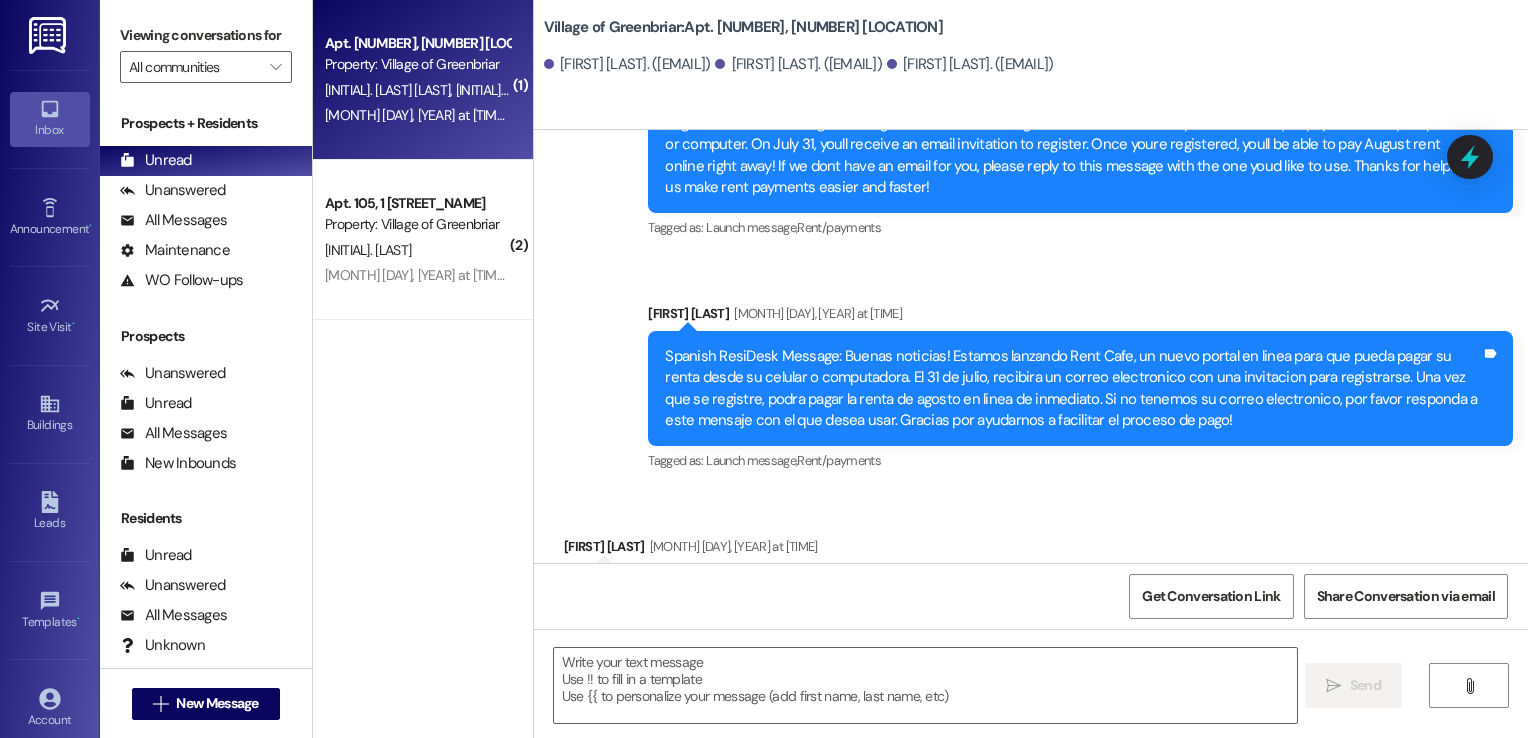 scroll, scrollTop: 44068, scrollLeft: 0, axis: vertical 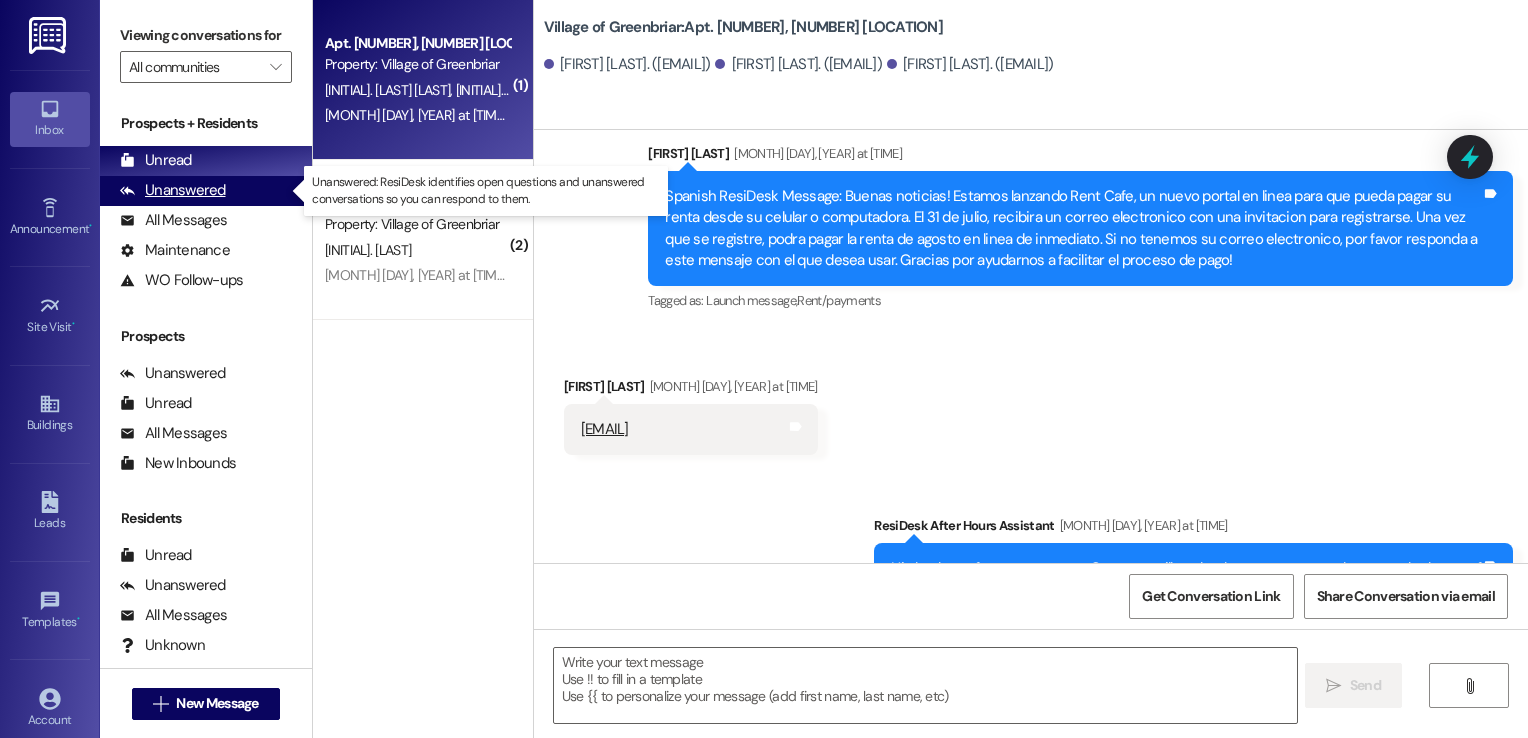 click on "Unanswered" at bounding box center [173, 190] 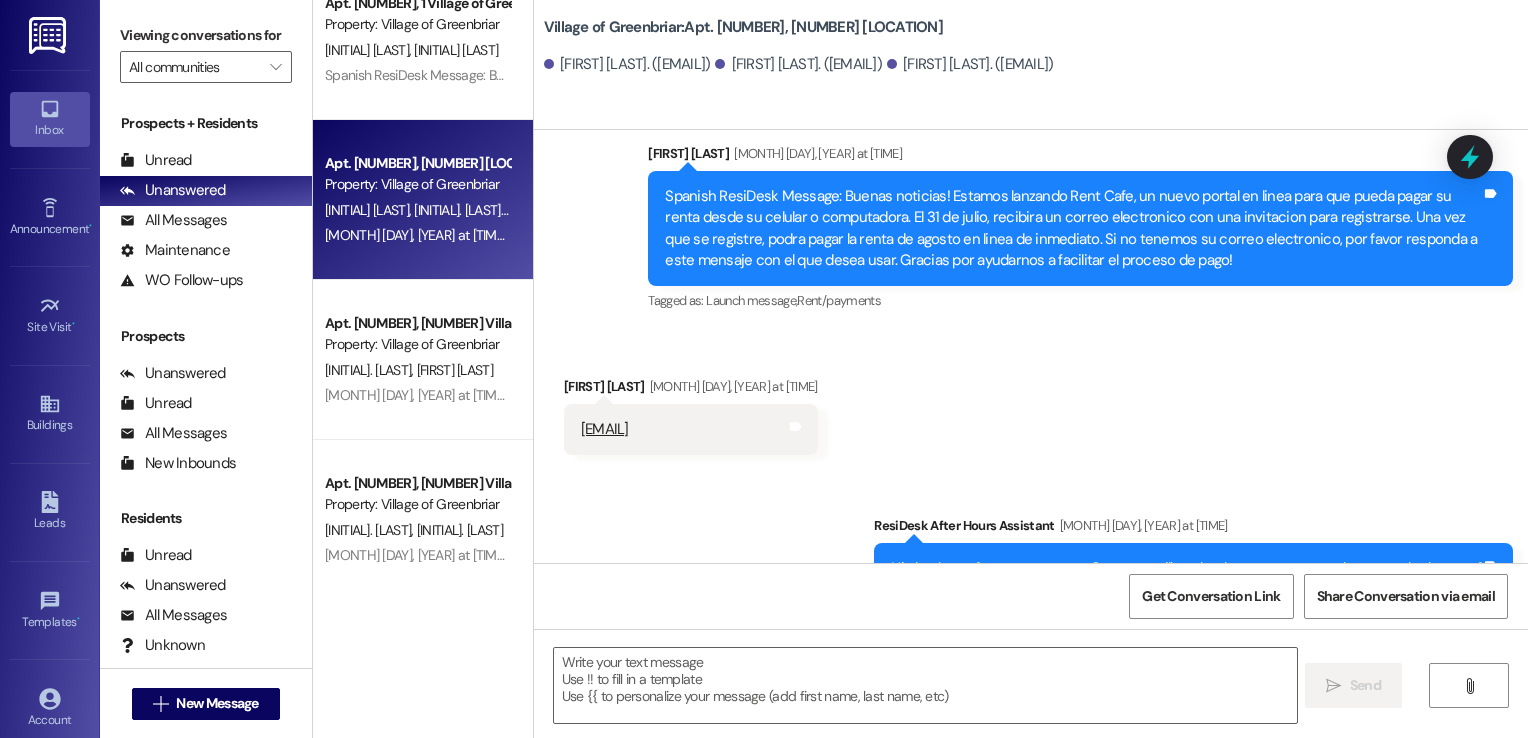 scroll, scrollTop: 1324, scrollLeft: 0, axis: vertical 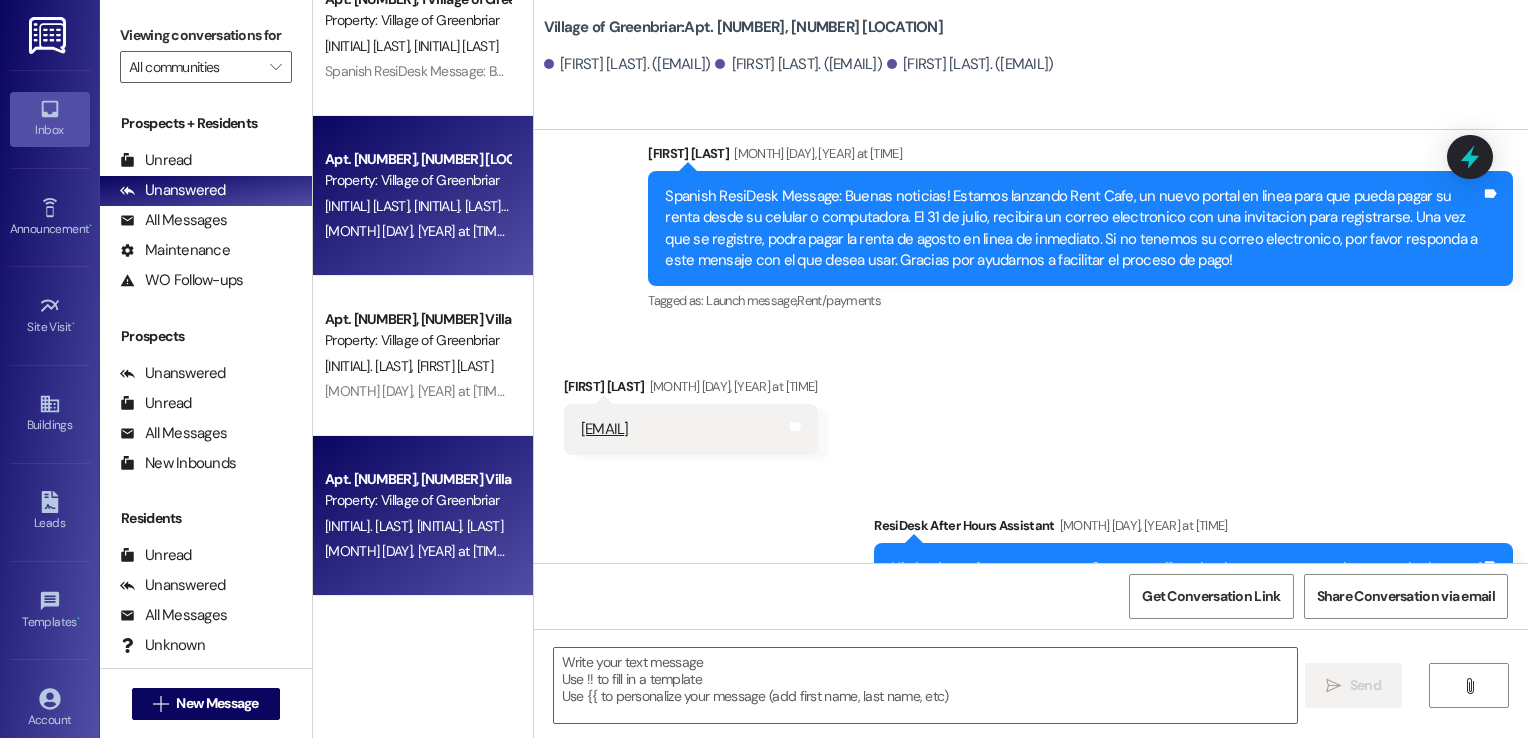 click on "[MONTH] [DAY], [YEAR] at [TIME]: Hi, thank you for your message. Our team will get back to you tomorrow between the hours of [MONTH] [DAY], [YEAR] at [TIME]: Hi, thank you for your message. Our team will get back to you tomorrow between the hours of" at bounding box center [689, 551] 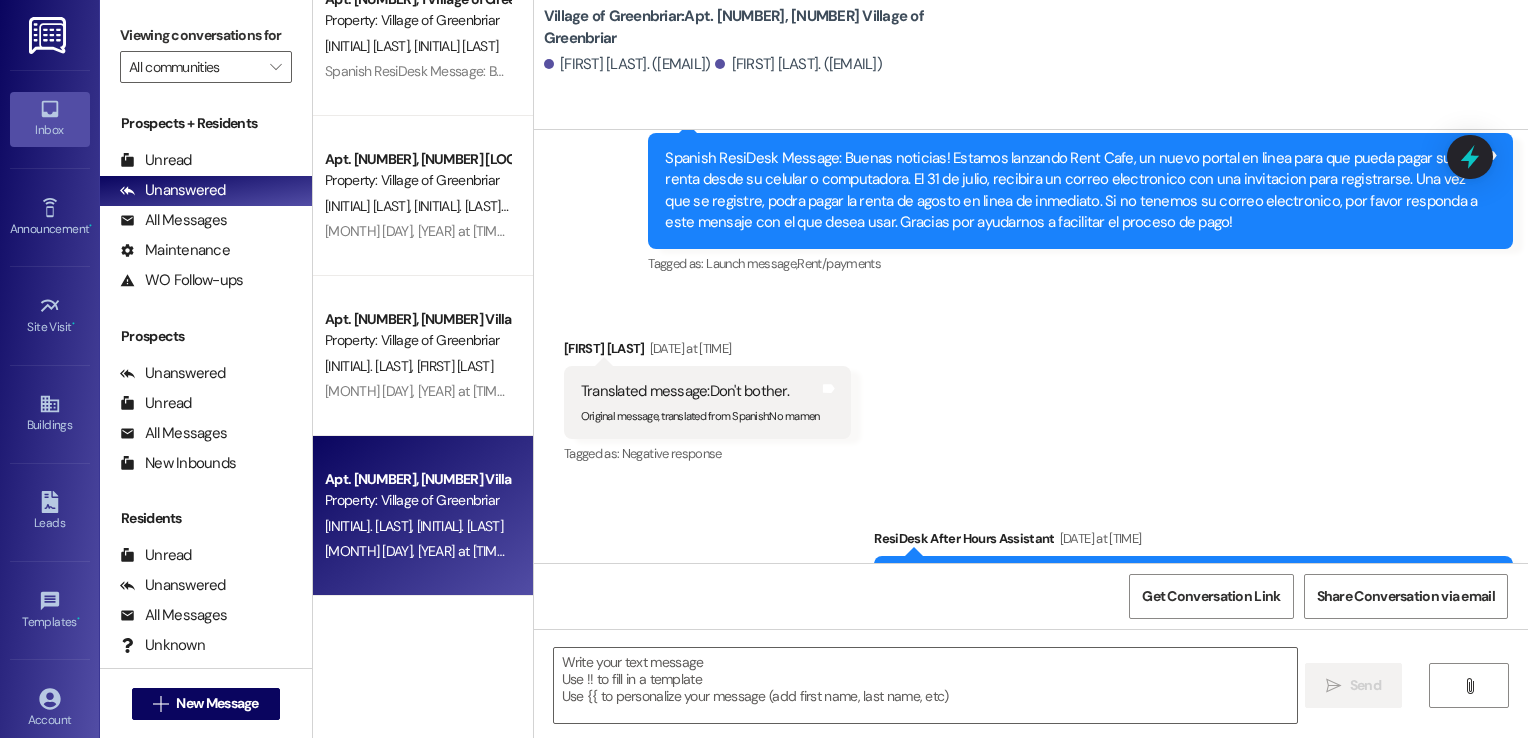 scroll, scrollTop: 23666, scrollLeft: 0, axis: vertical 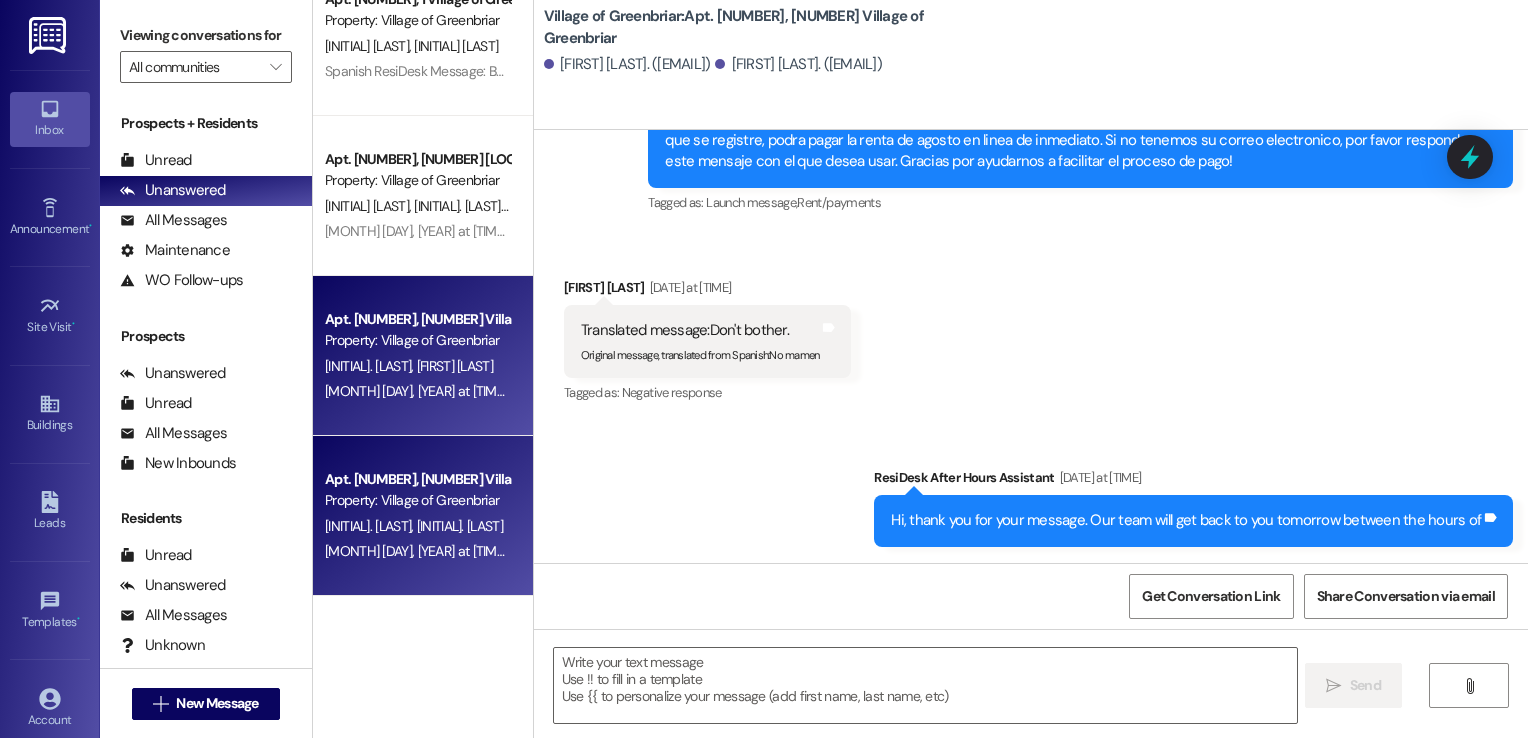 click on "Property: Village of Greenbriar" at bounding box center [417, 340] 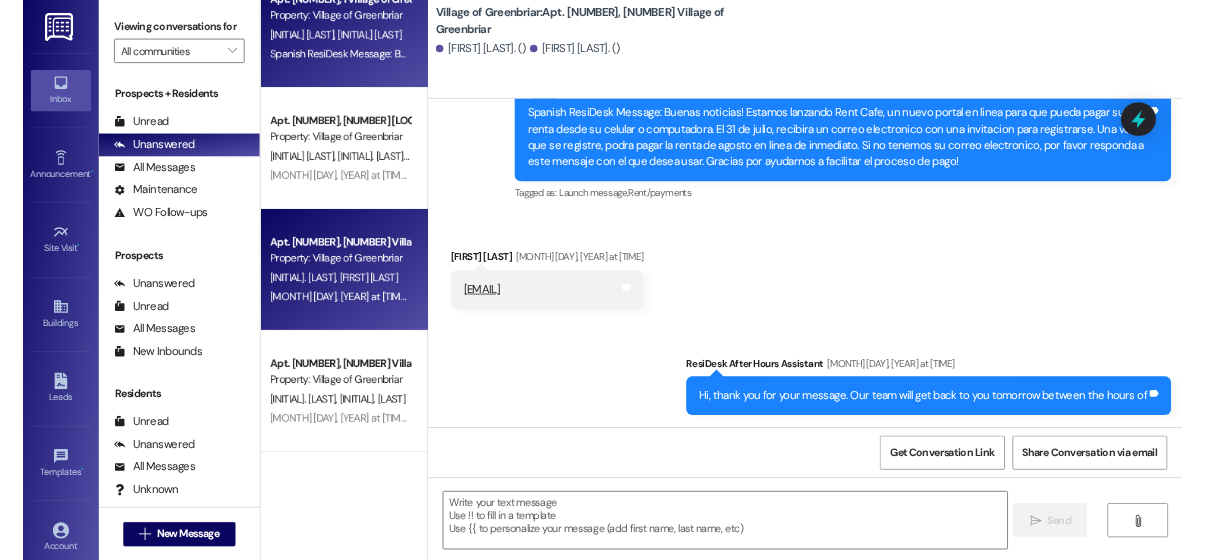 scroll, scrollTop: 33882, scrollLeft: 0, axis: vertical 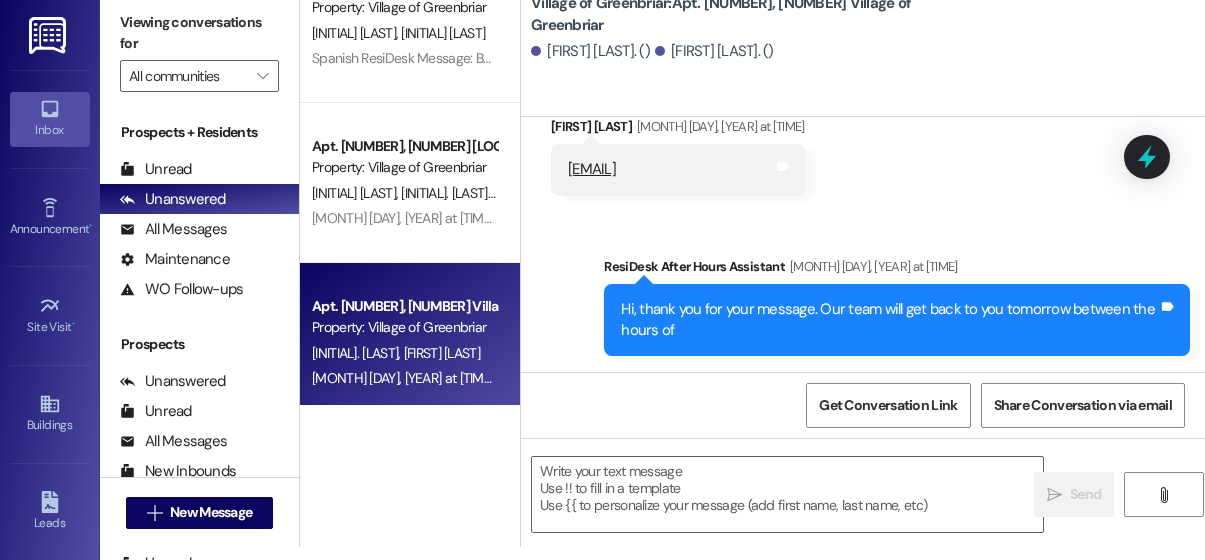 drag, startPoint x: 566, startPoint y: 168, endPoint x: 761, endPoint y: 172, distance: 195.04102 